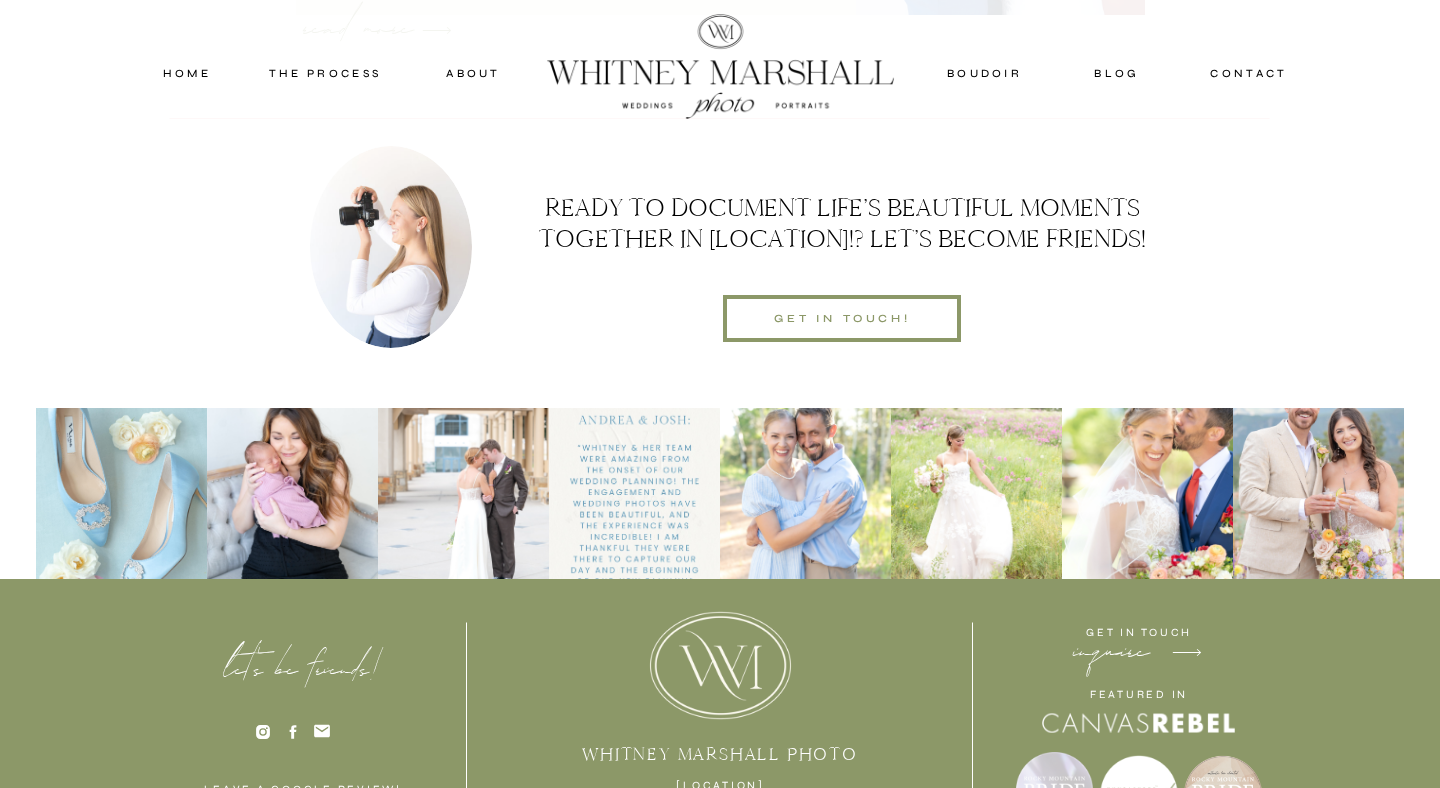 scroll, scrollTop: 6408, scrollLeft: 0, axis: vertical 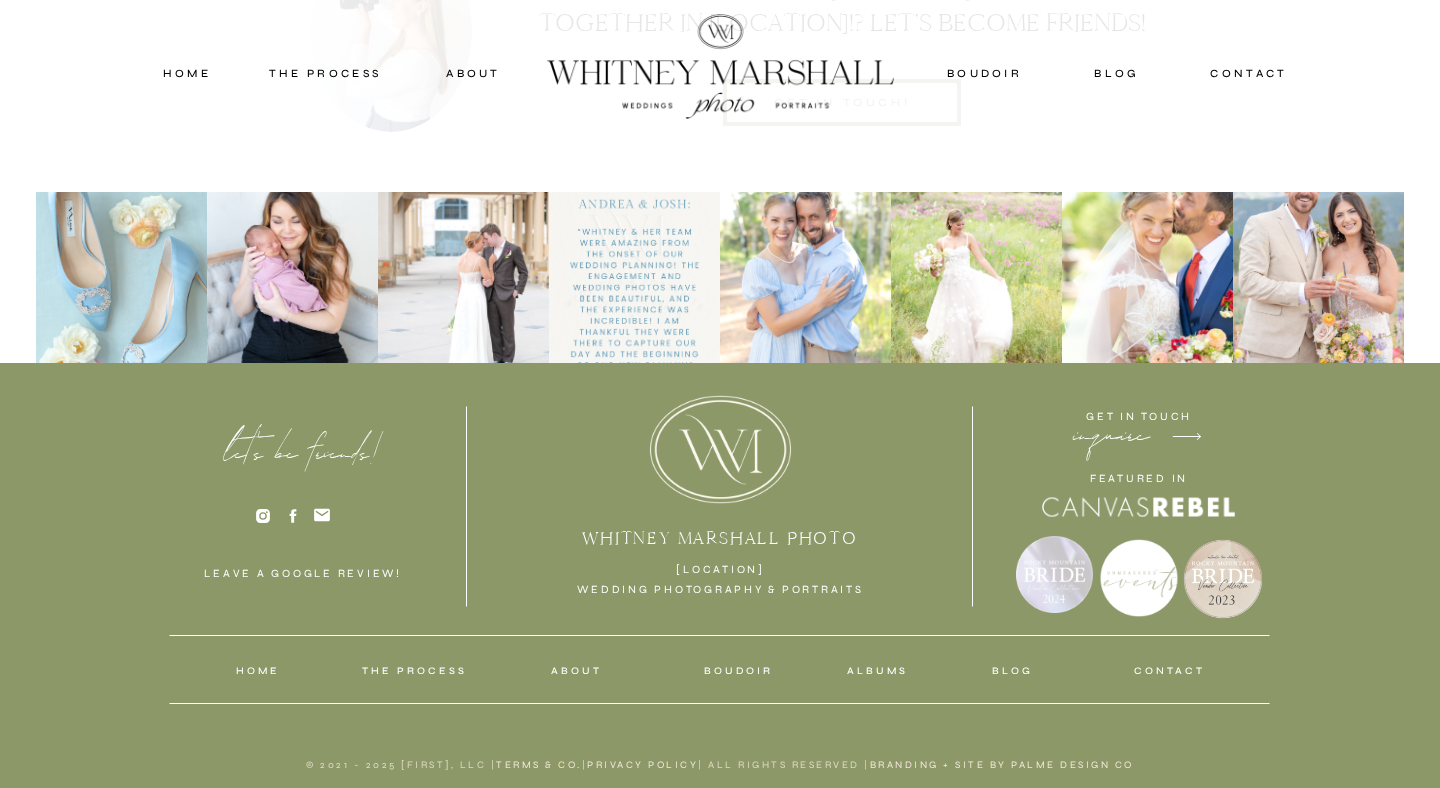 click on "THE PROCESS" at bounding box center [414, 671] 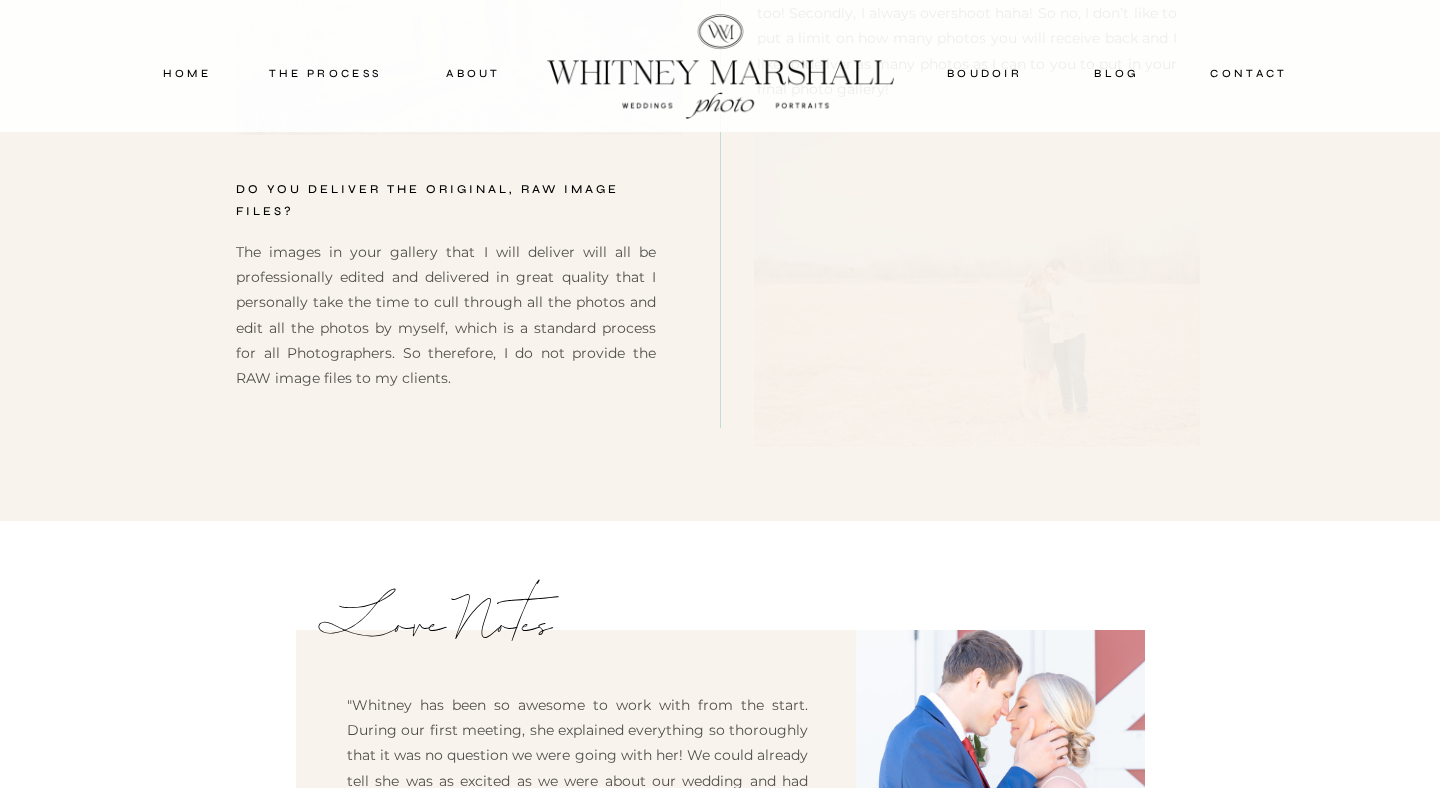 scroll, scrollTop: 11067, scrollLeft: 0, axis: vertical 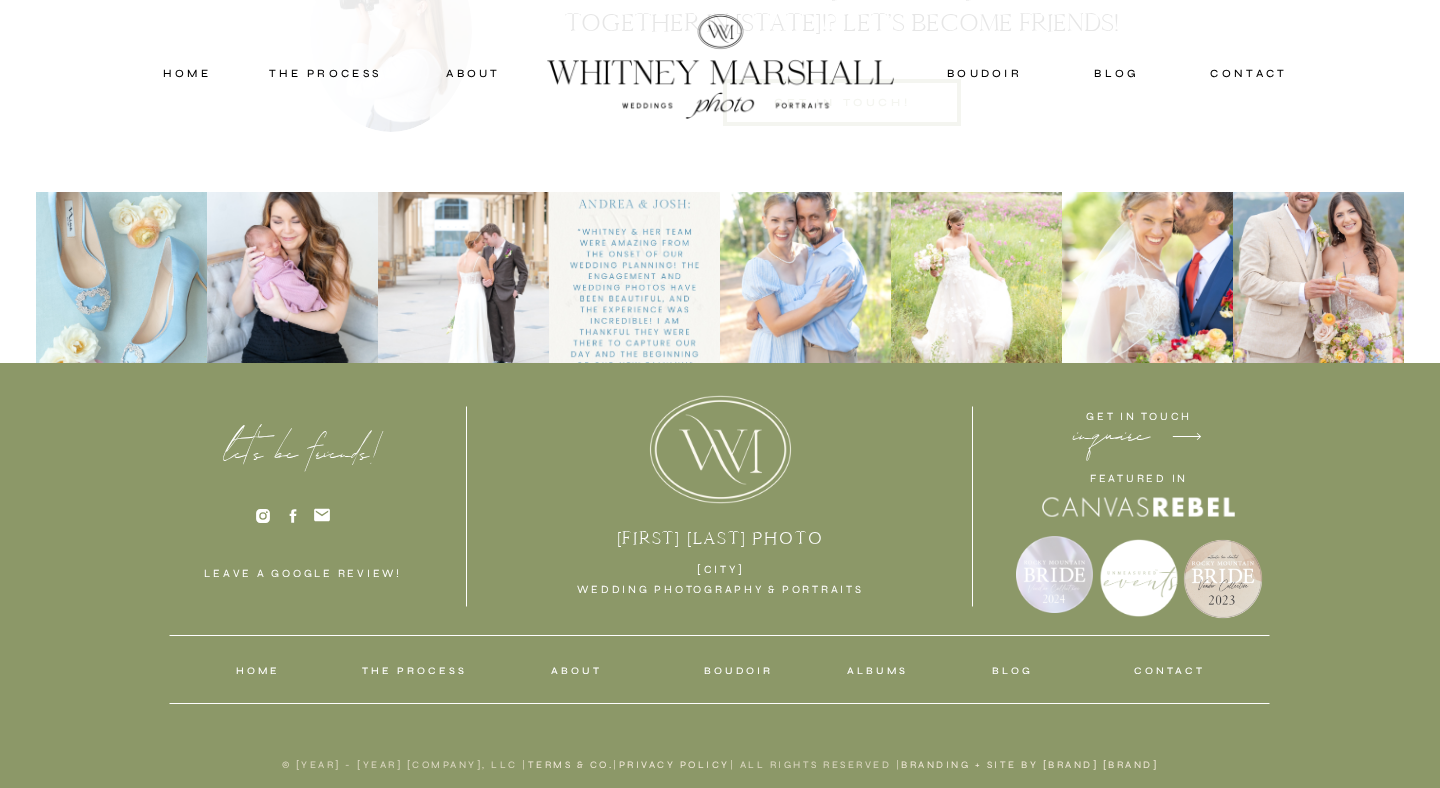 click at bounding box center [1139, 578] 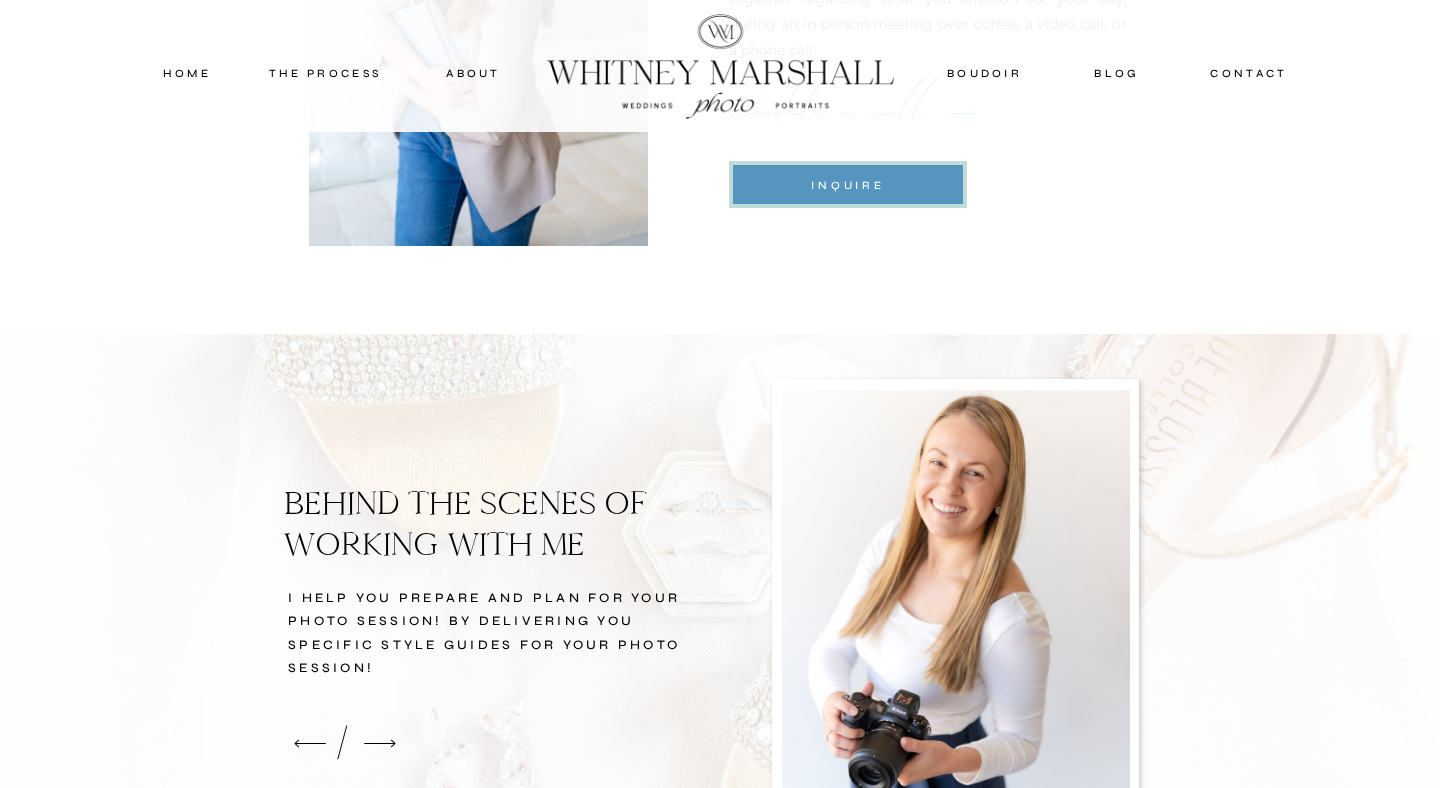 scroll, scrollTop: 2209, scrollLeft: 0, axis: vertical 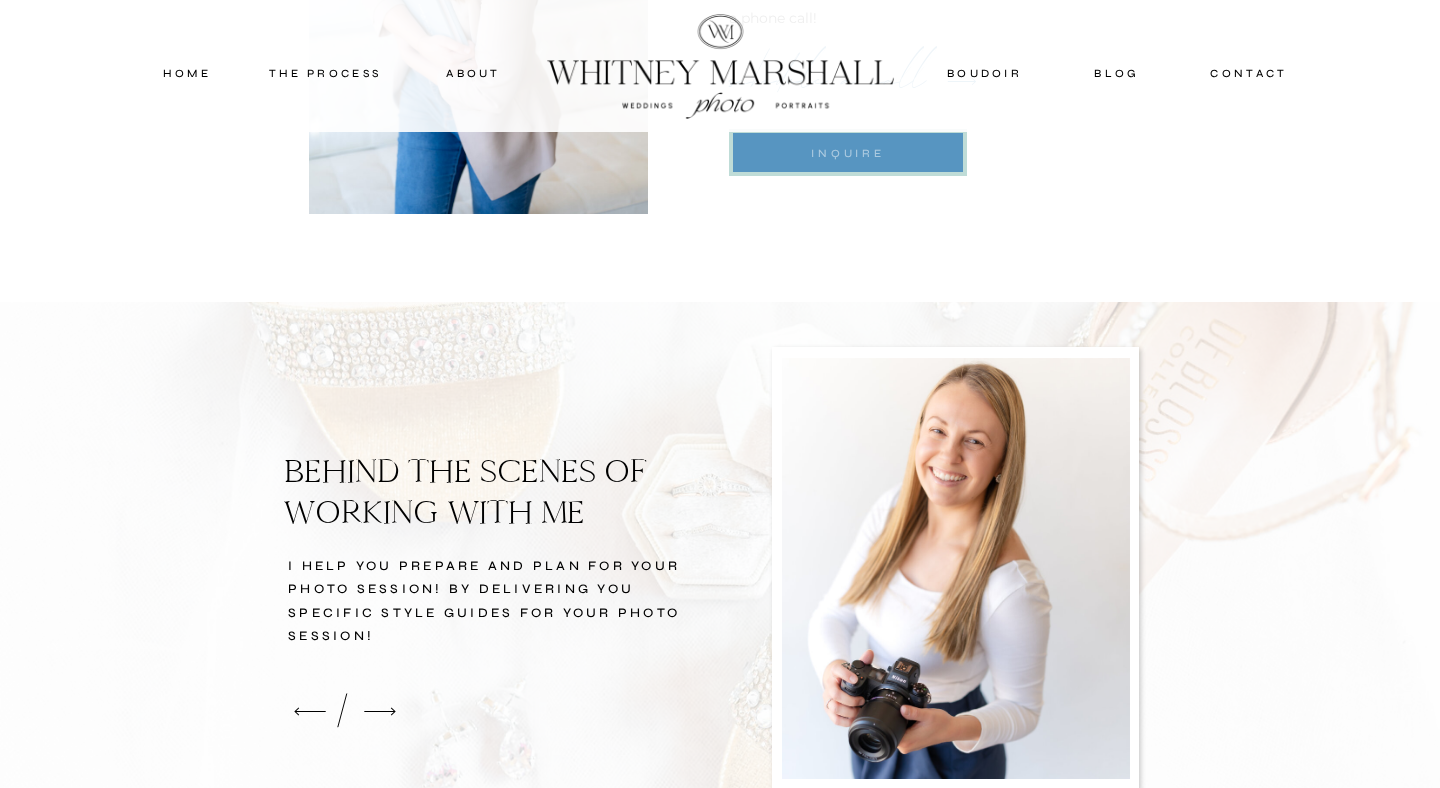 click on "inquire" at bounding box center [848, 153] 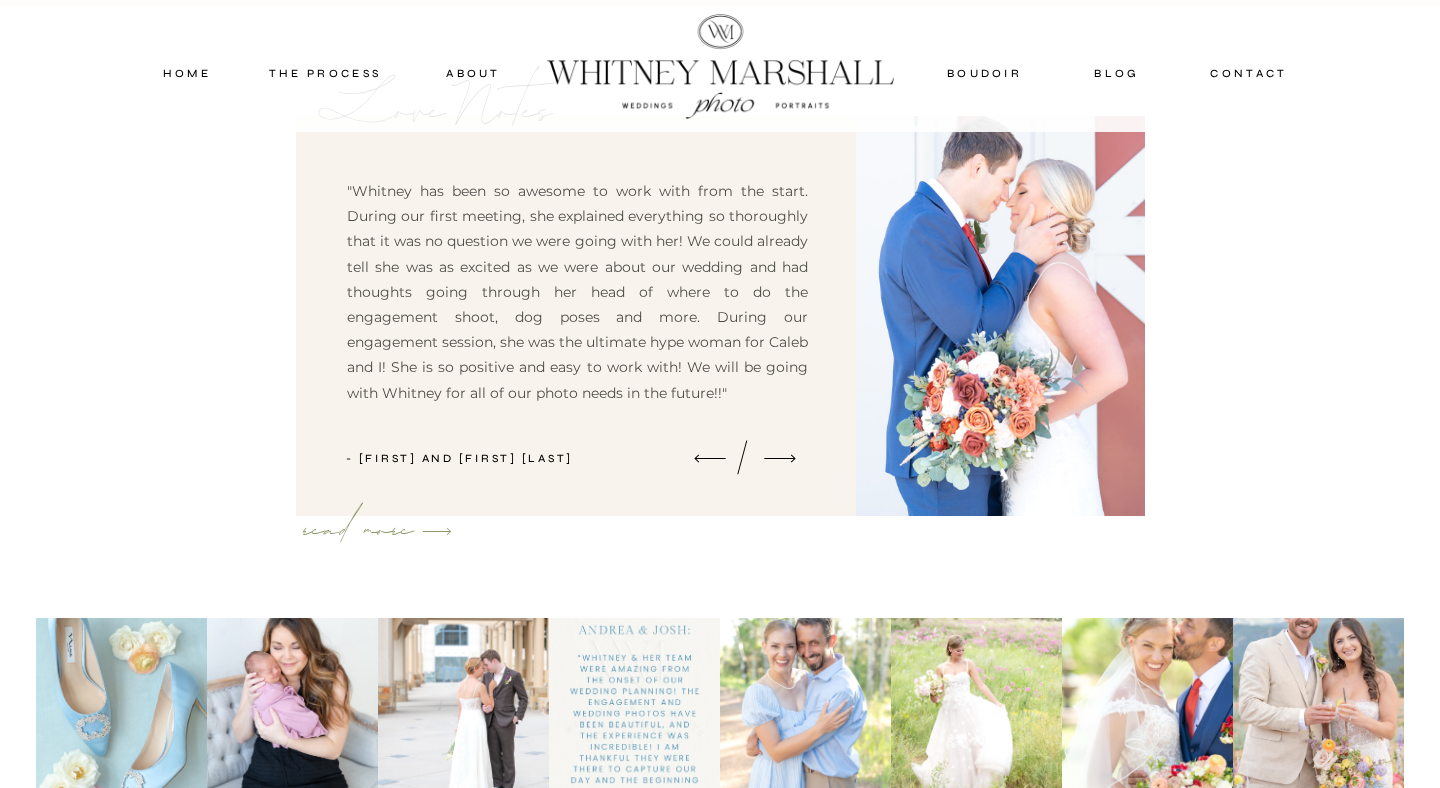 scroll, scrollTop: 2746, scrollLeft: 0, axis: vertical 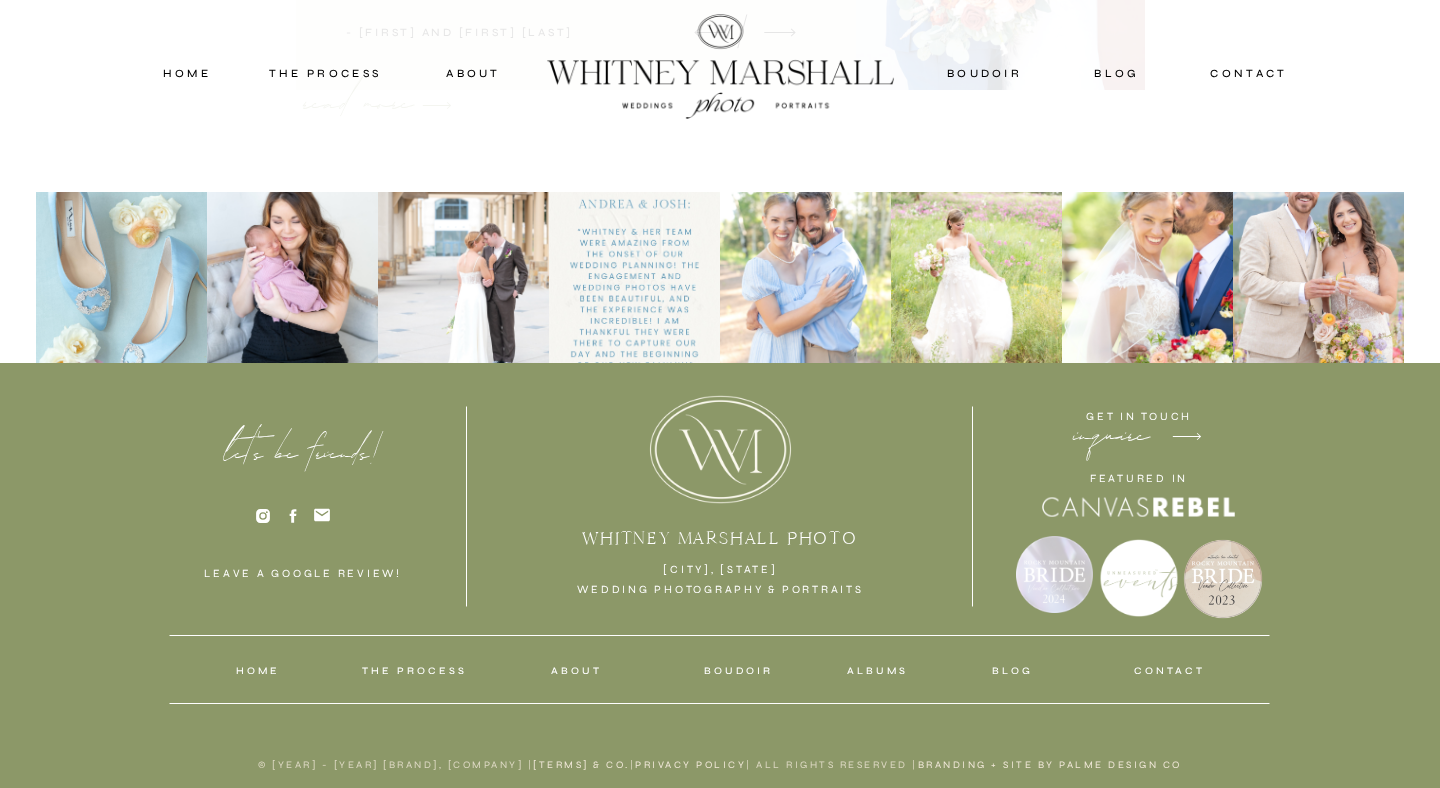 click on "about" at bounding box center (473, 73) 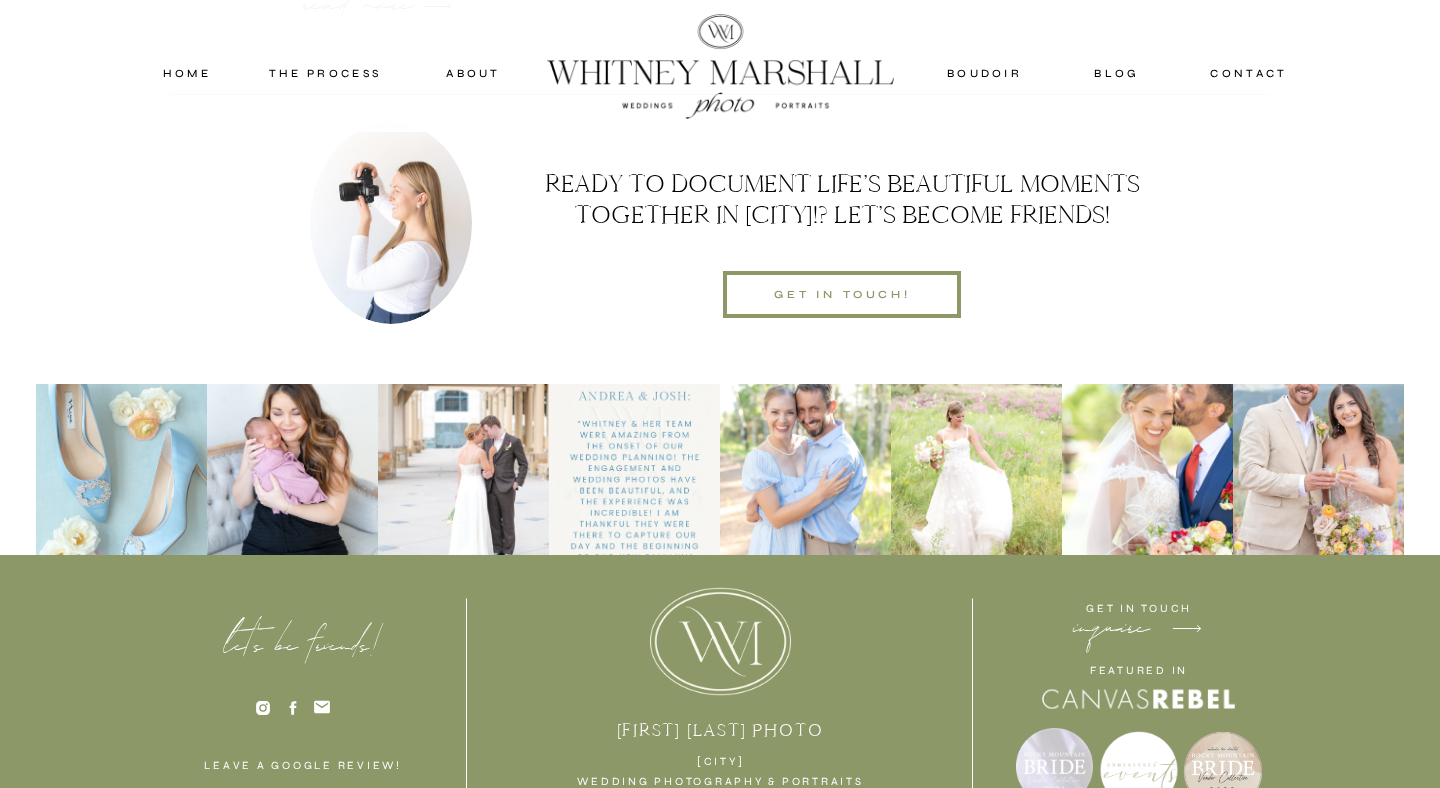 scroll, scrollTop: 6111, scrollLeft: 0, axis: vertical 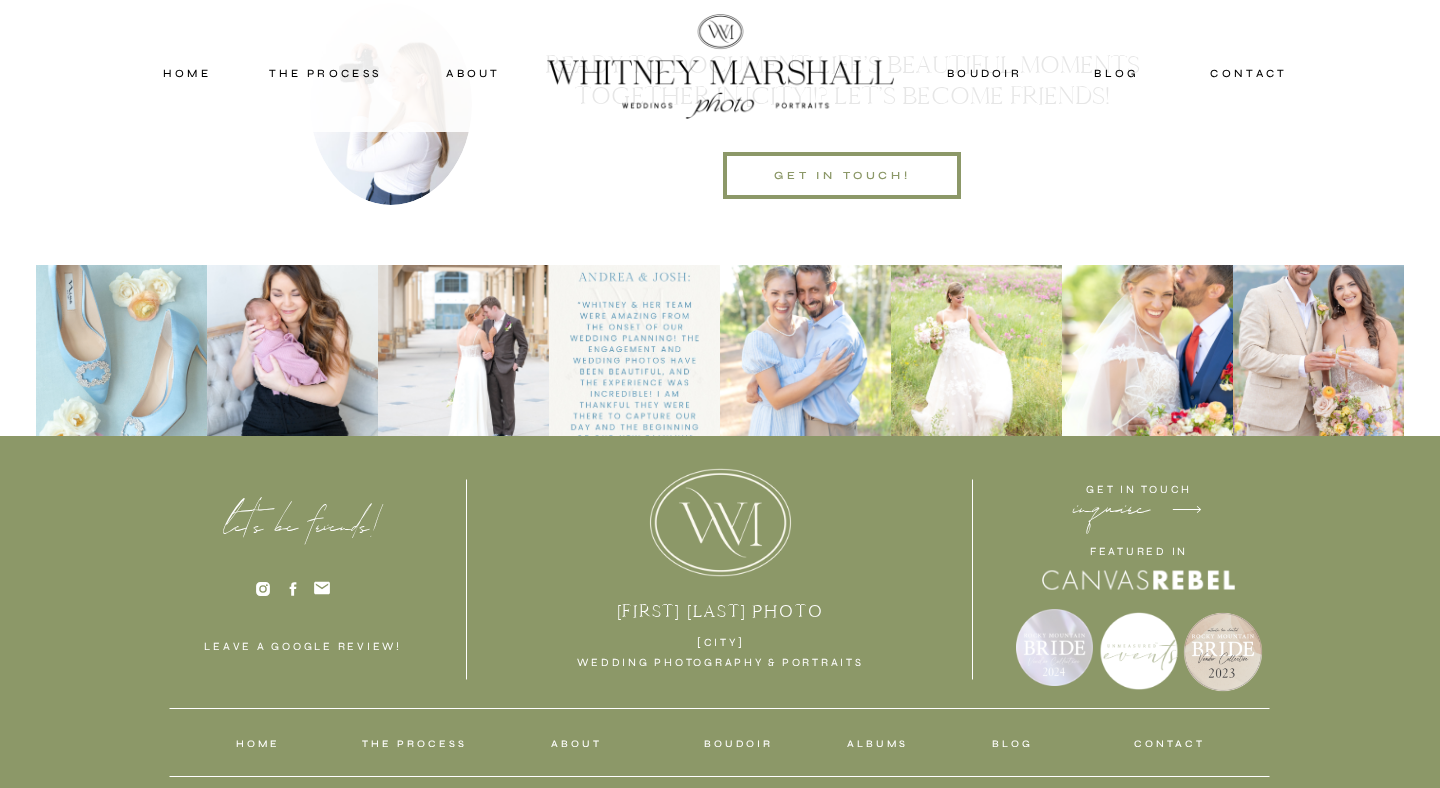 click on "blog" at bounding box center [1117, 73] 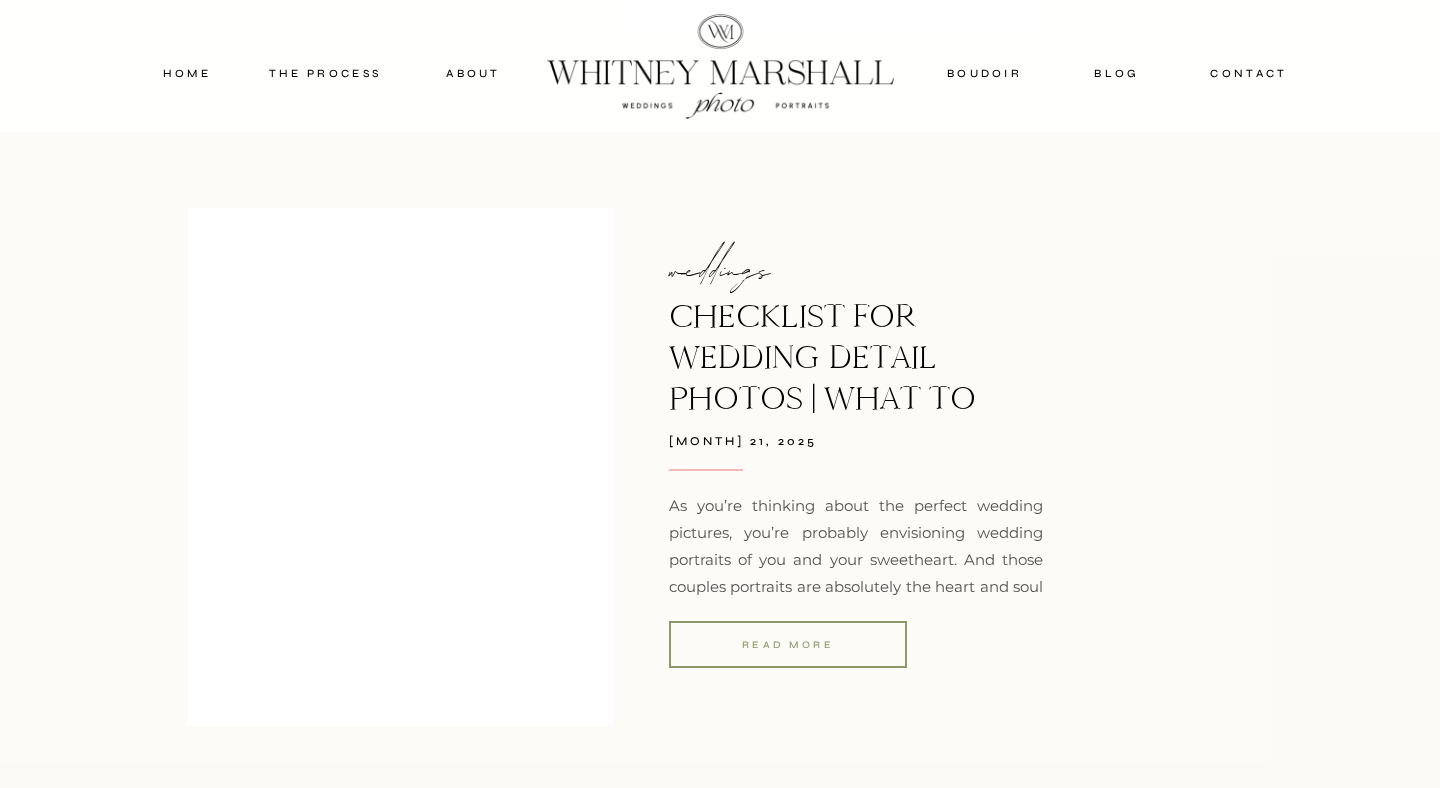 scroll, scrollTop: 2106, scrollLeft: 0, axis: vertical 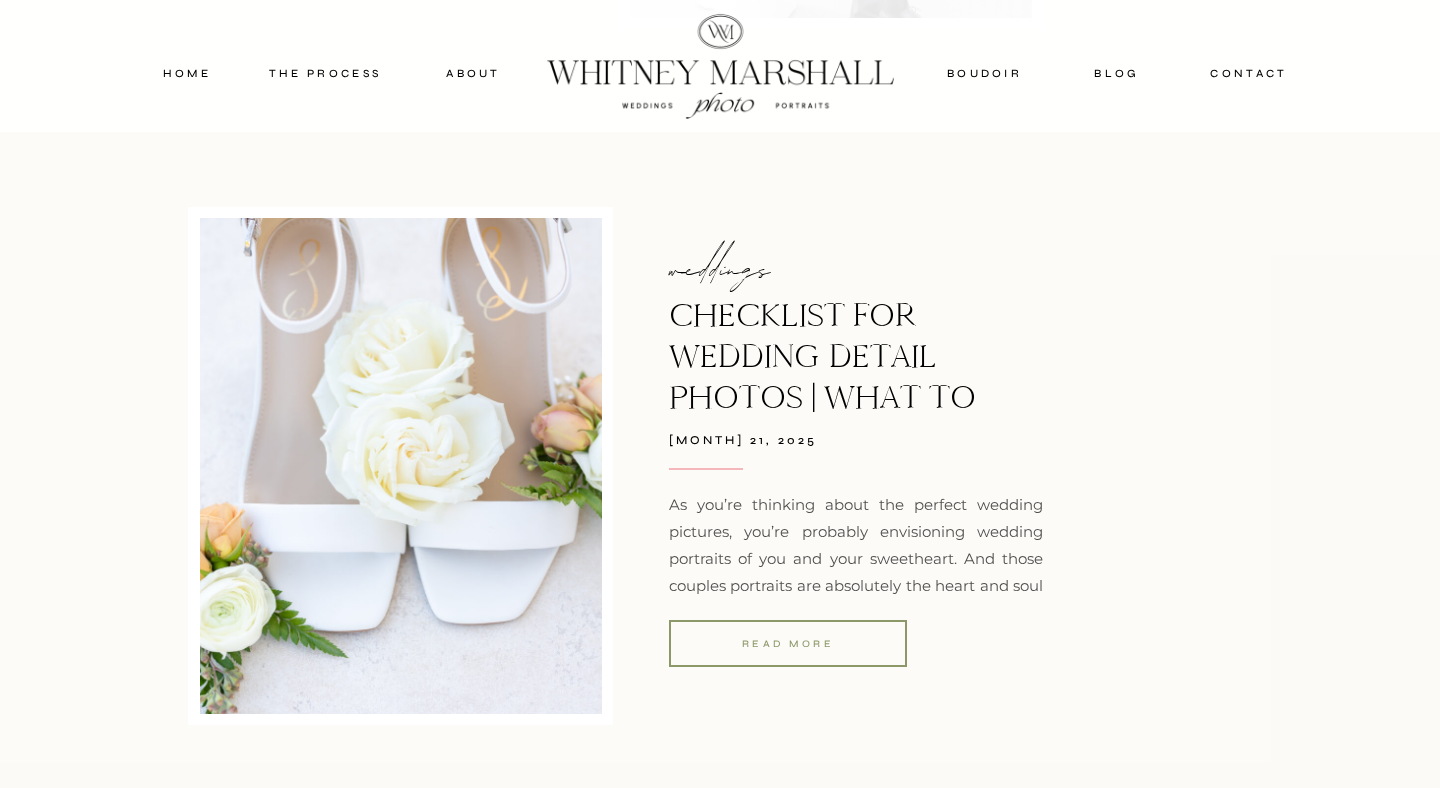 click on "Checklist for Wedding Detail Photos | What to Have Ready" at bounding box center [822, 376] 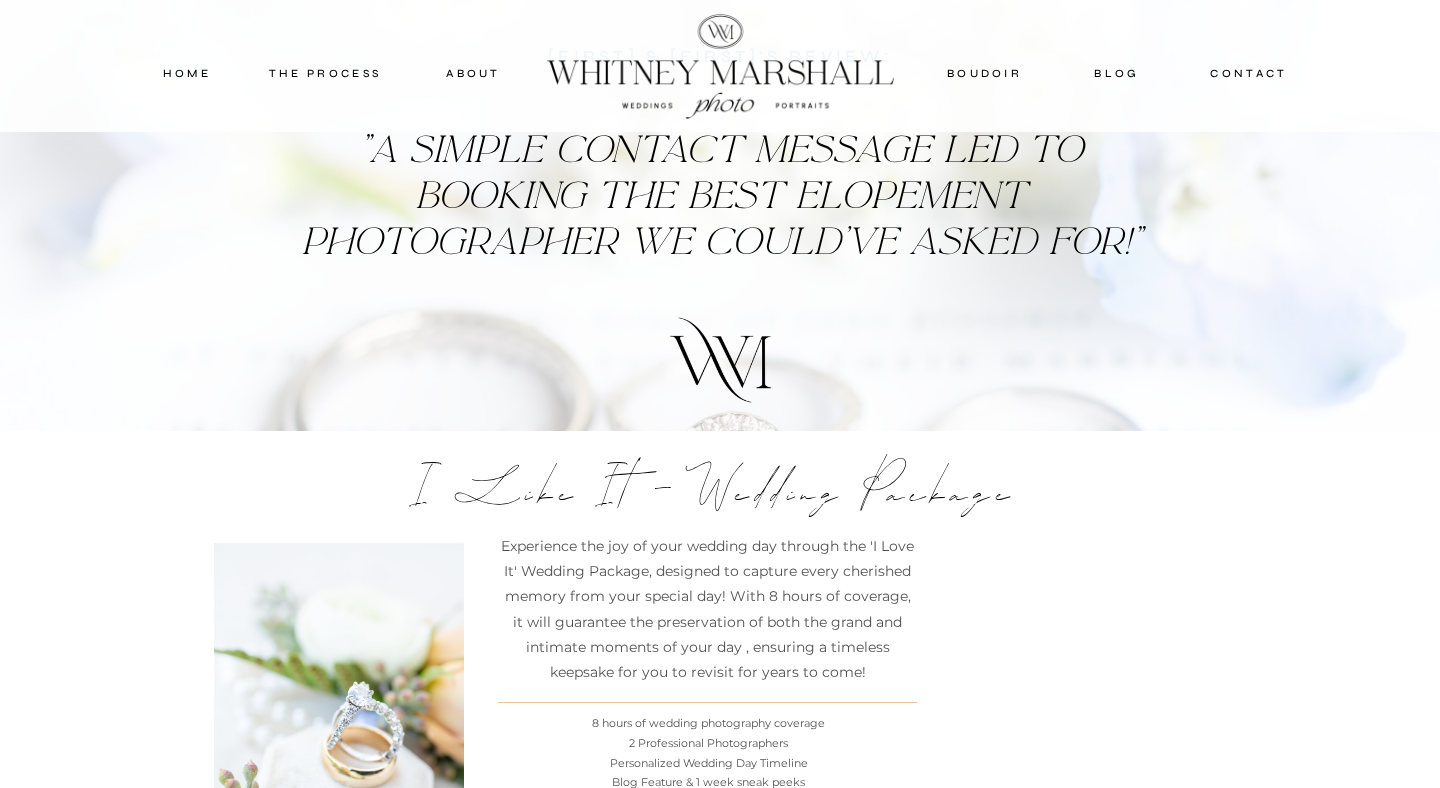 scroll, scrollTop: 5313, scrollLeft: 0, axis: vertical 